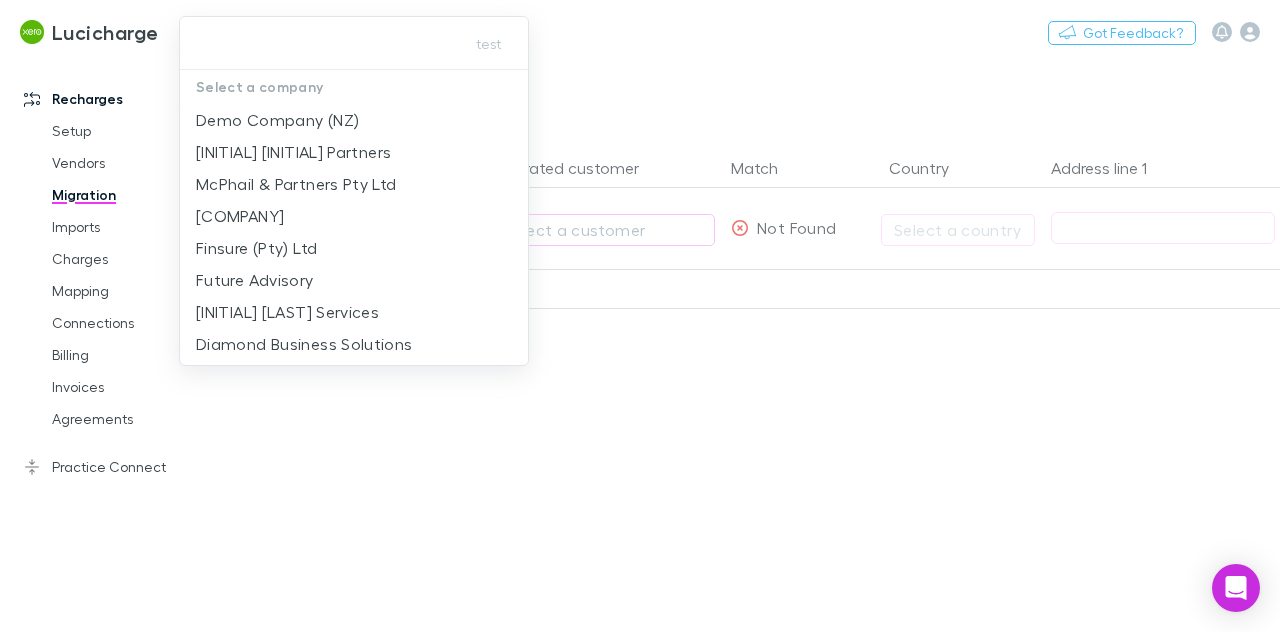 scroll, scrollTop: 0, scrollLeft: 0, axis: both 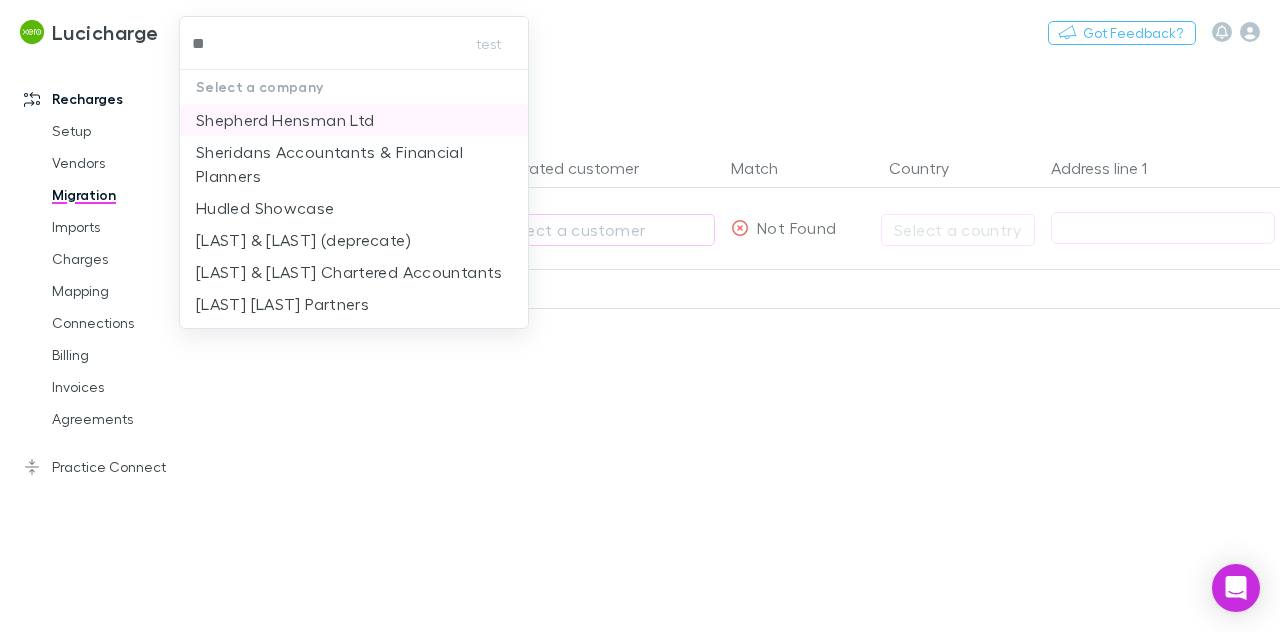 click on "[COMPANY] Ltd" at bounding box center (254, 120) 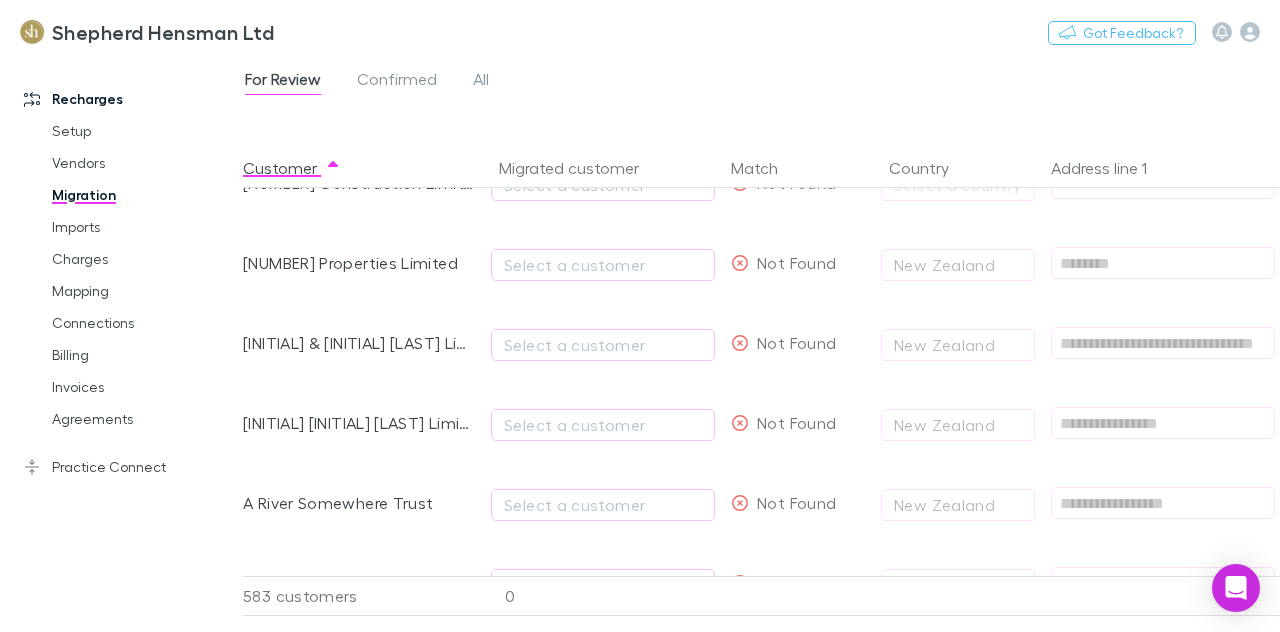 scroll, scrollTop: 46, scrollLeft: 0, axis: vertical 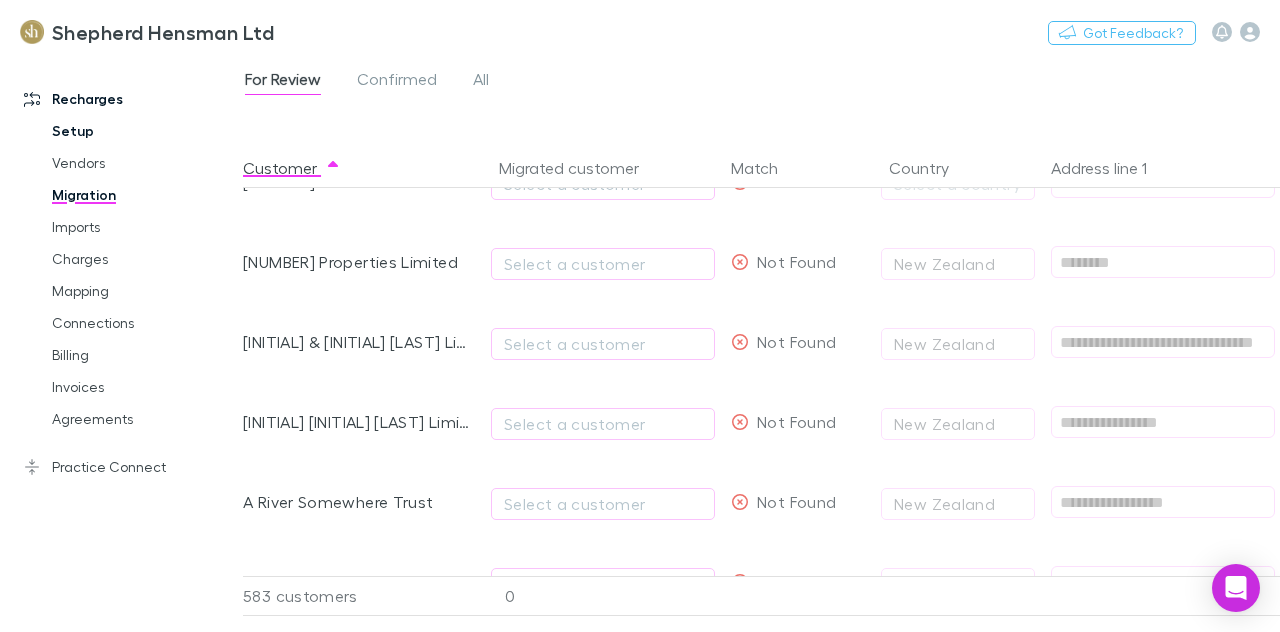click on "Setup" at bounding box center (143, 131) 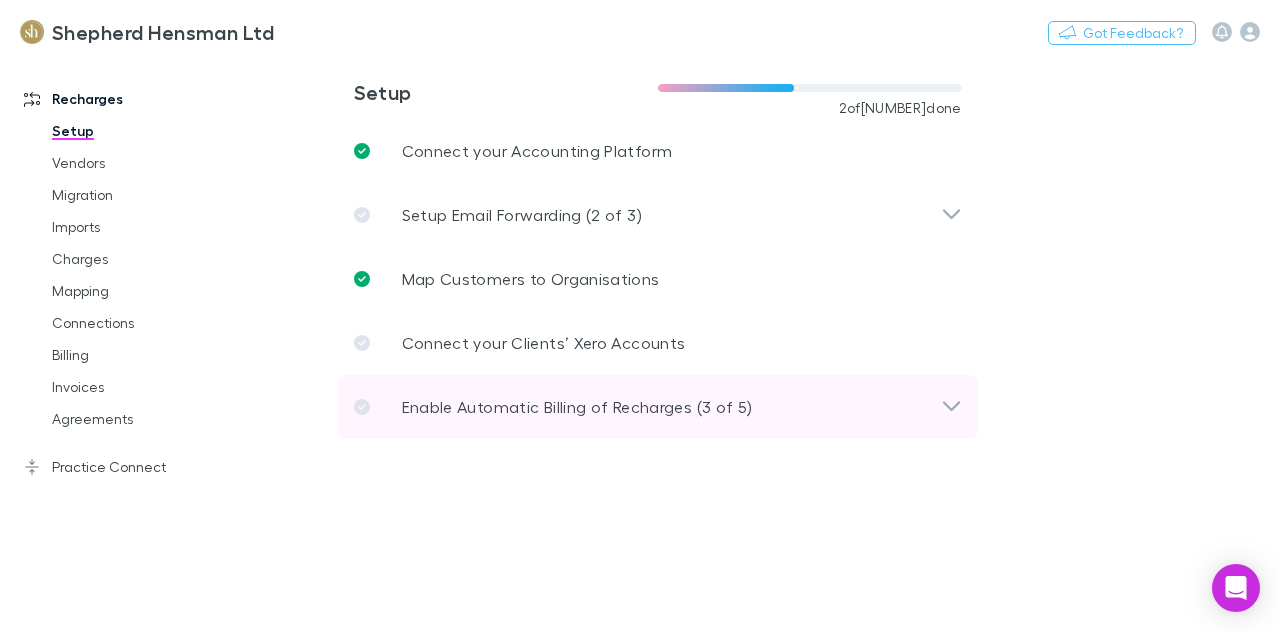 click on "Enable Automatic Billing of Recharges    (3 of 5)" at bounding box center (522, 215) 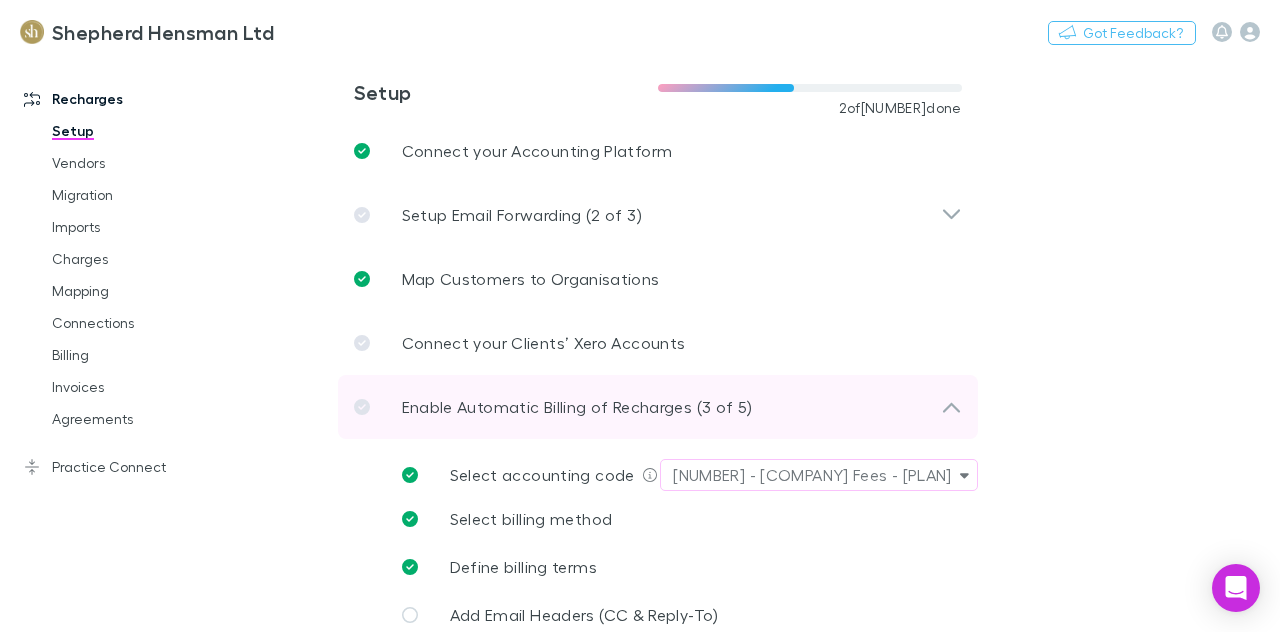 click on "Enable Automatic Billing of Recharges    (3 of 5)" at bounding box center [577, 407] 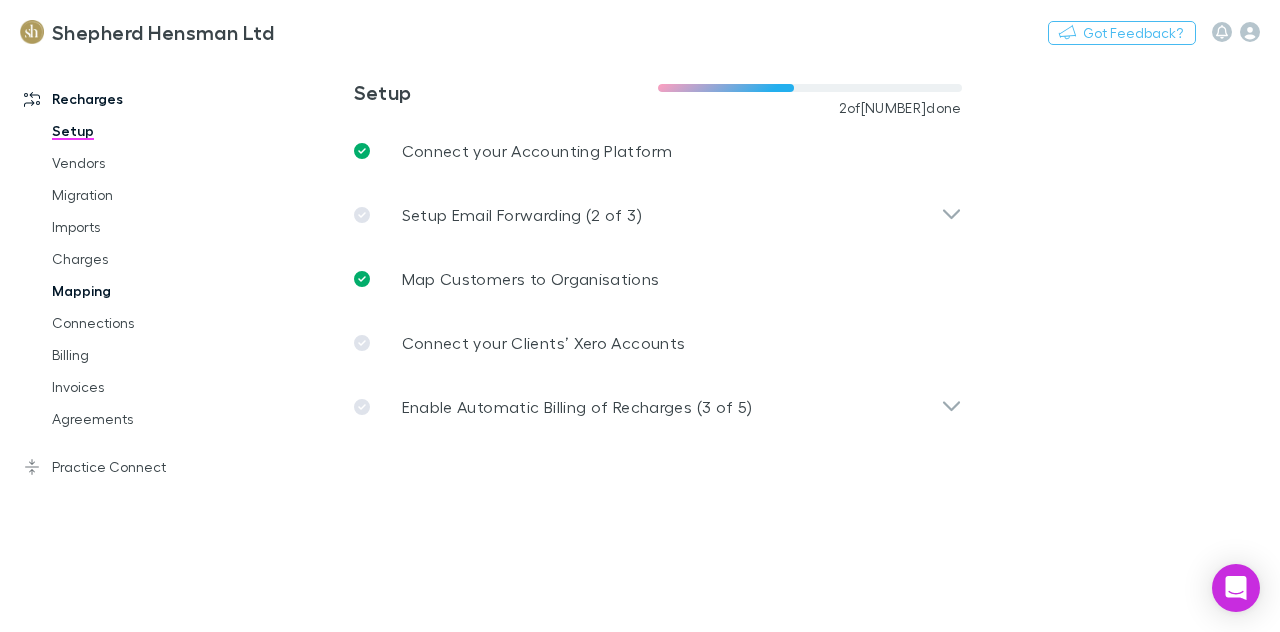 click on "Mapping" at bounding box center (143, 291) 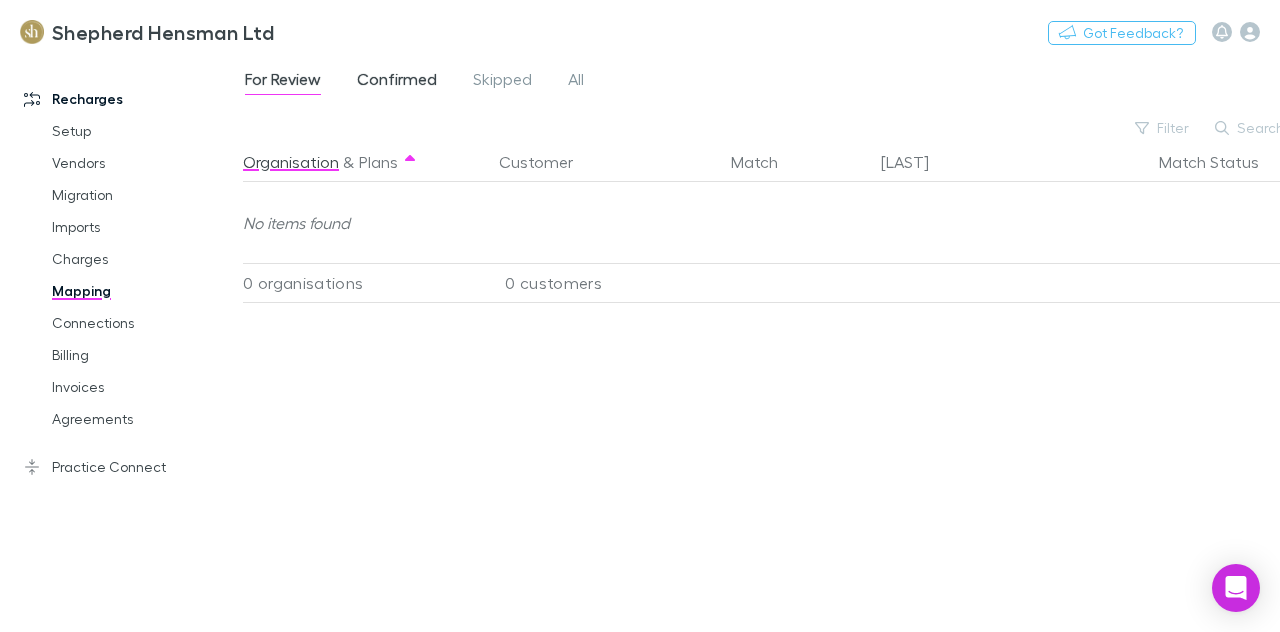 click on "Confirmed" at bounding box center [397, 82] 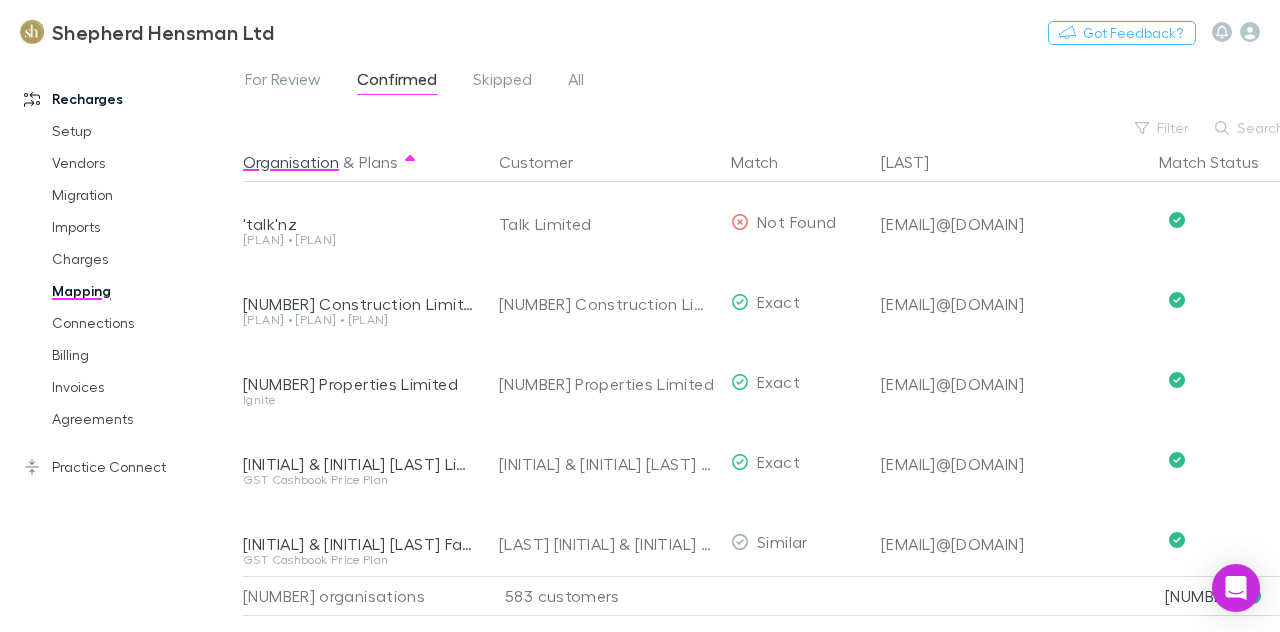 click on "For Review Confirmed Skipped All" at bounding box center (761, 85) 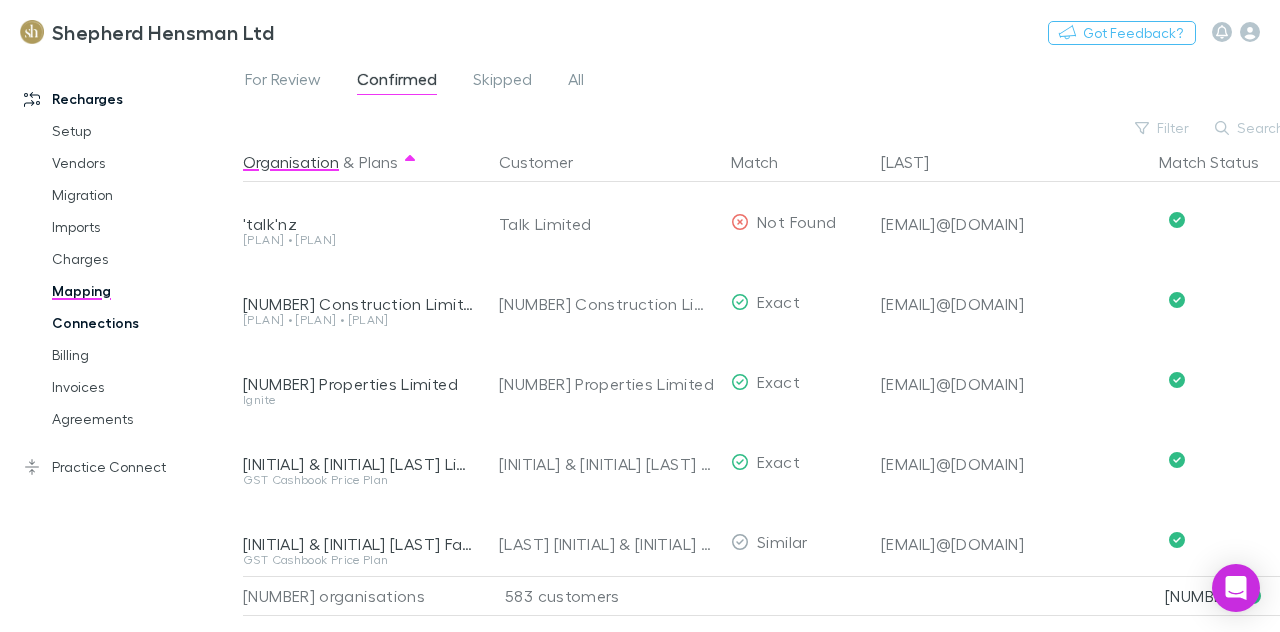 click on "Connections" at bounding box center [143, 323] 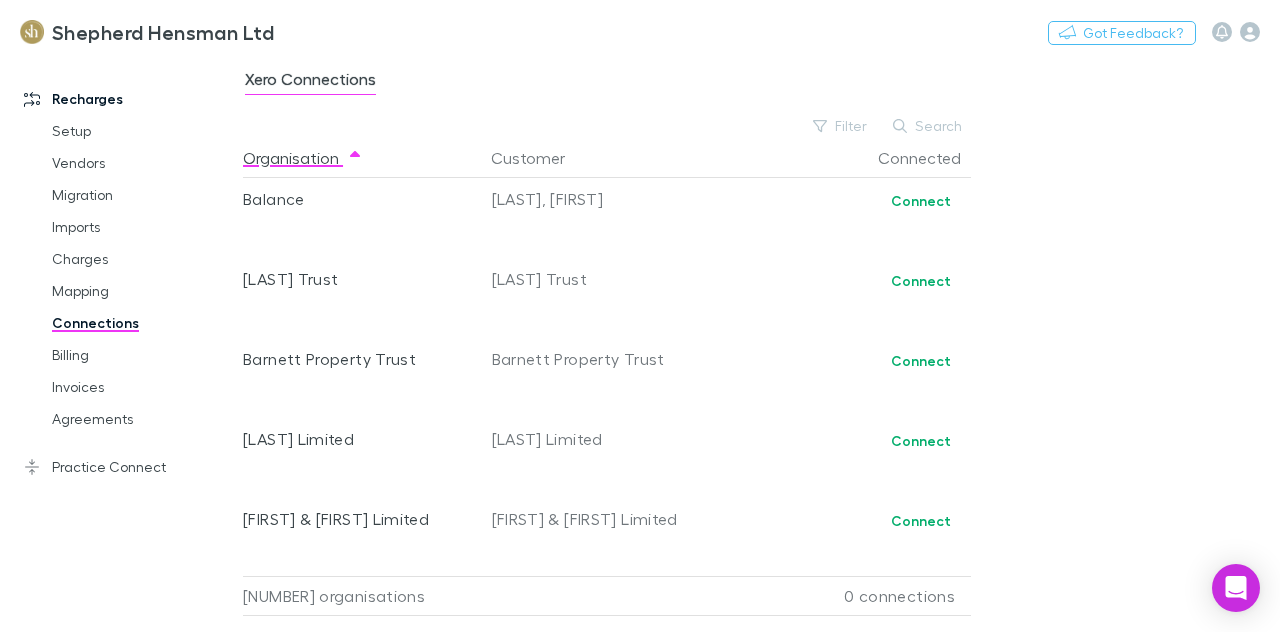 scroll, scrollTop: 3516, scrollLeft: 0, axis: vertical 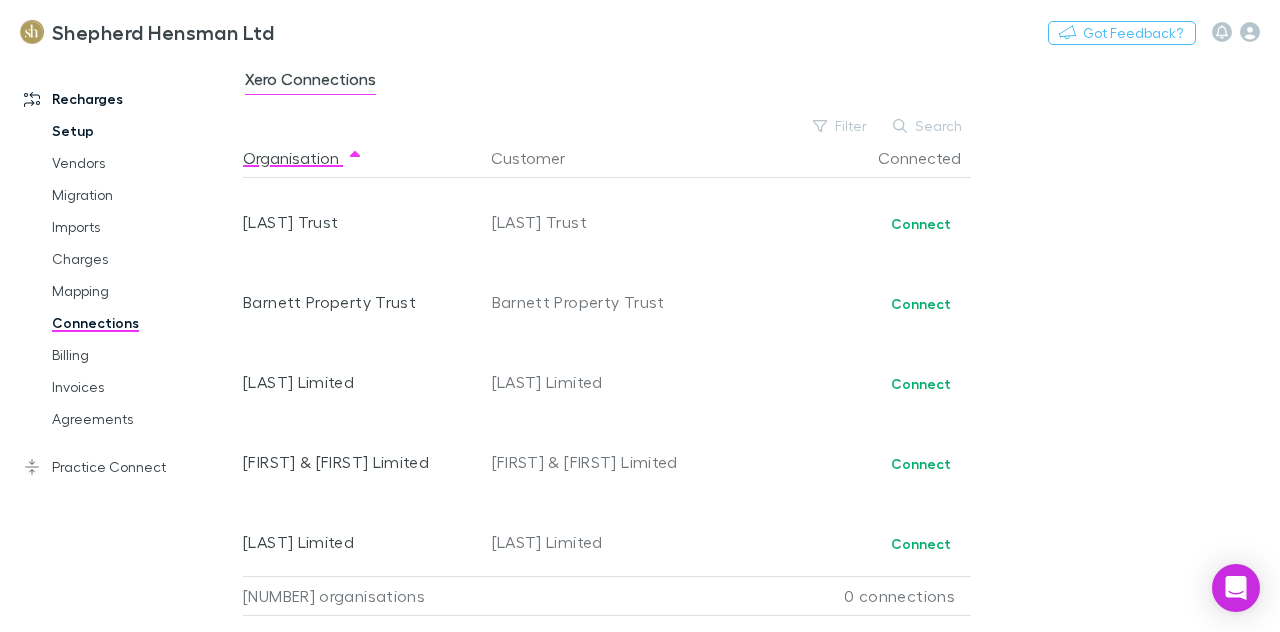 click on "Setup" at bounding box center [143, 131] 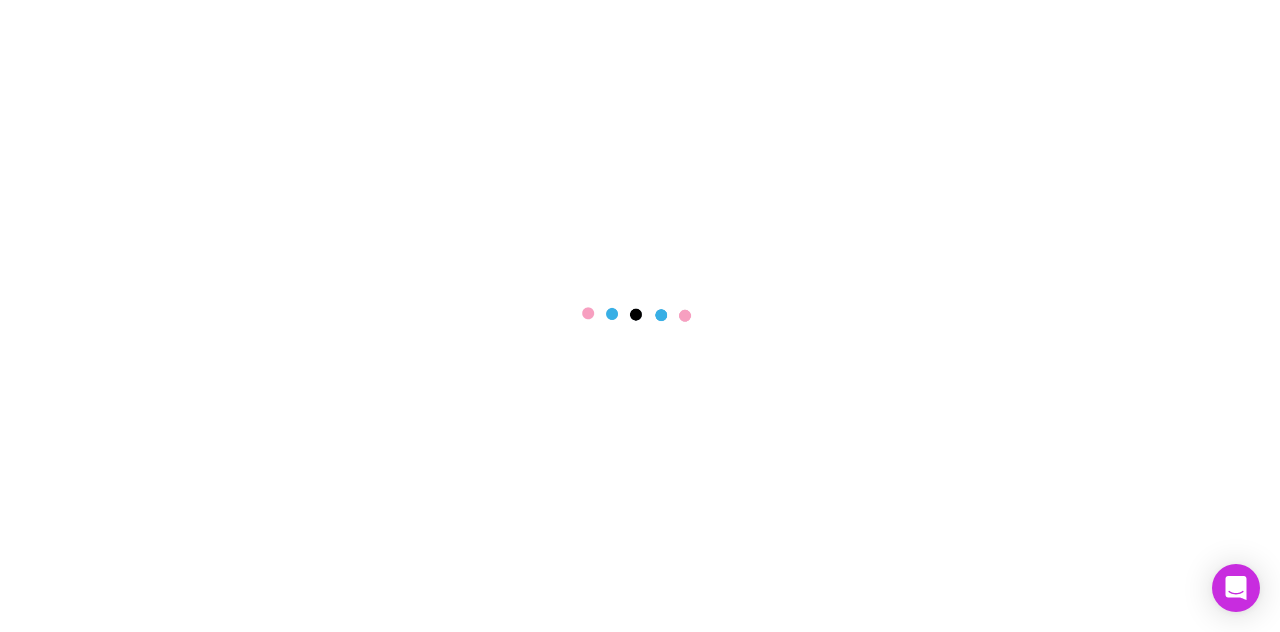 scroll, scrollTop: 0, scrollLeft: 0, axis: both 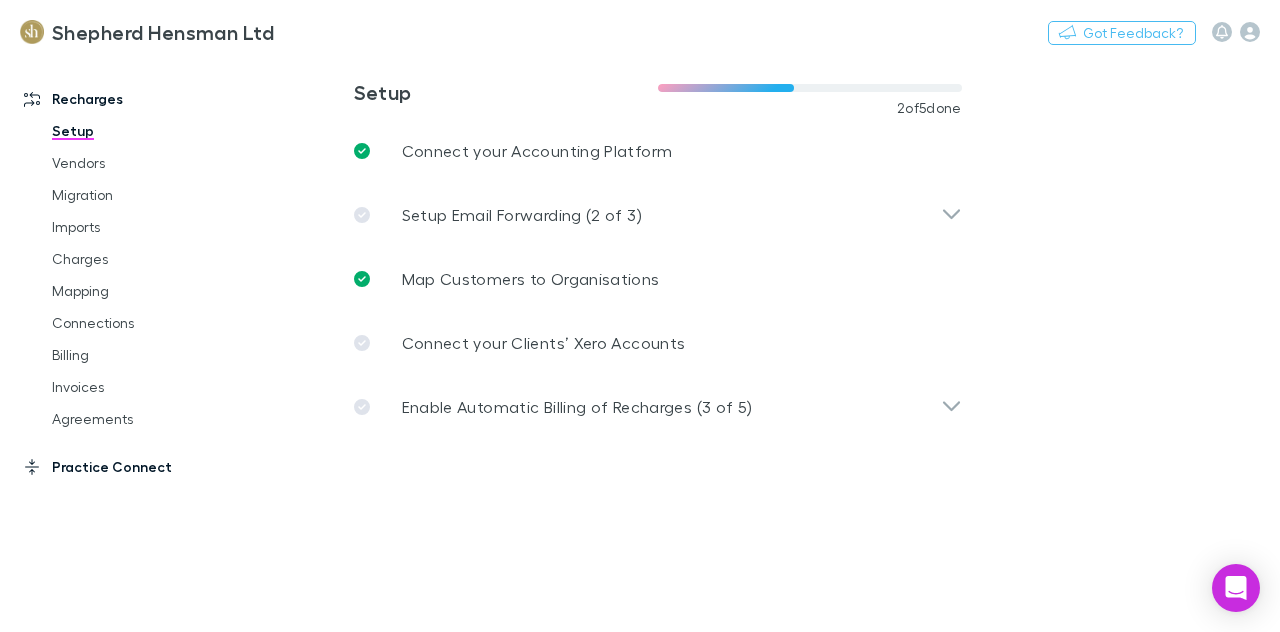 click on "Practice Connect" at bounding box center (129, 467) 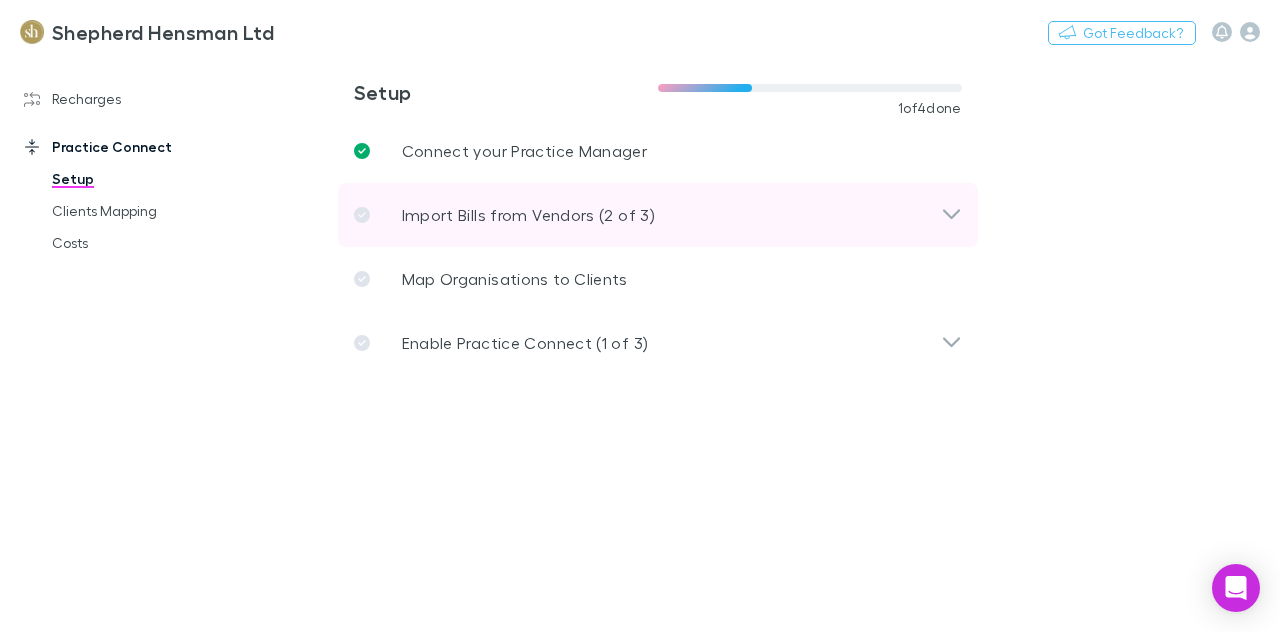 click on "Import Bills from Vendors    (2 of 3)" at bounding box center [529, 215] 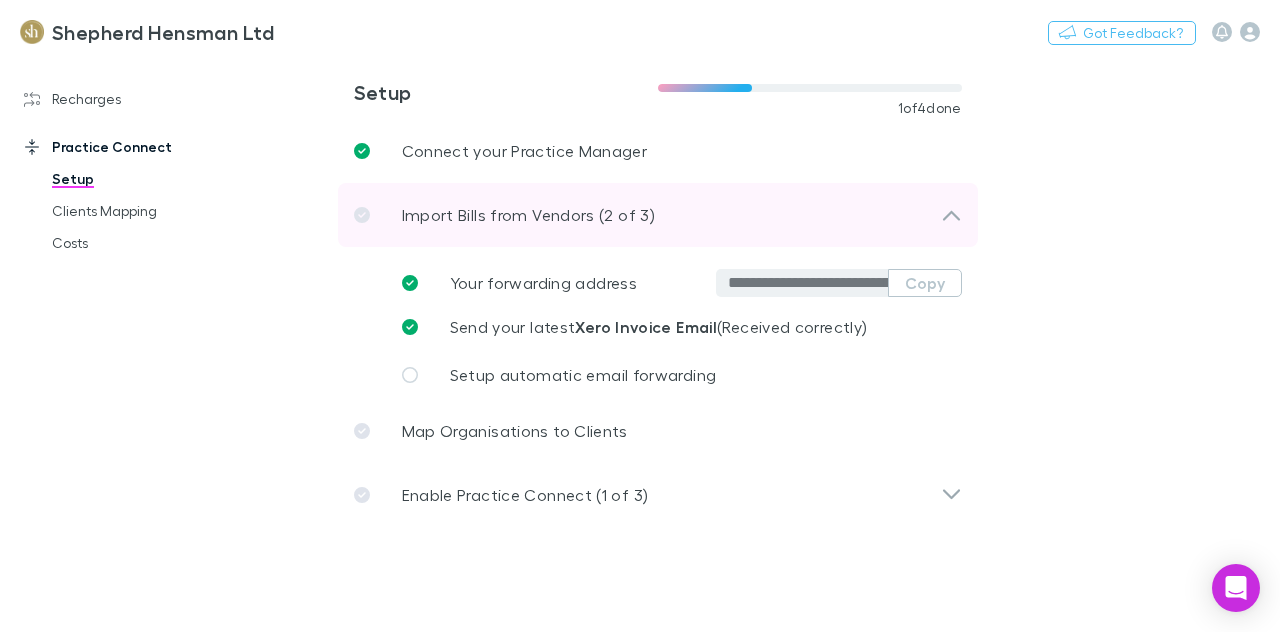 click on "Import Bills from Vendors    (2 of 3)" at bounding box center (529, 215) 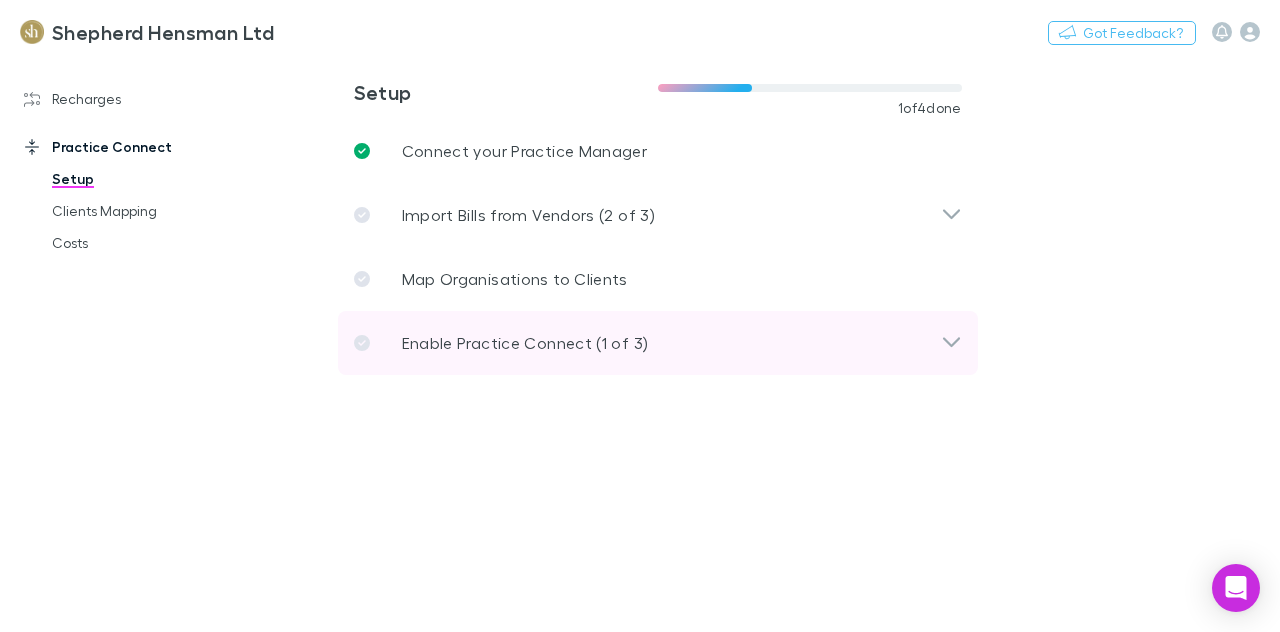 click on "Enable Practice Connect    (1 of 3)" at bounding box center (658, 215) 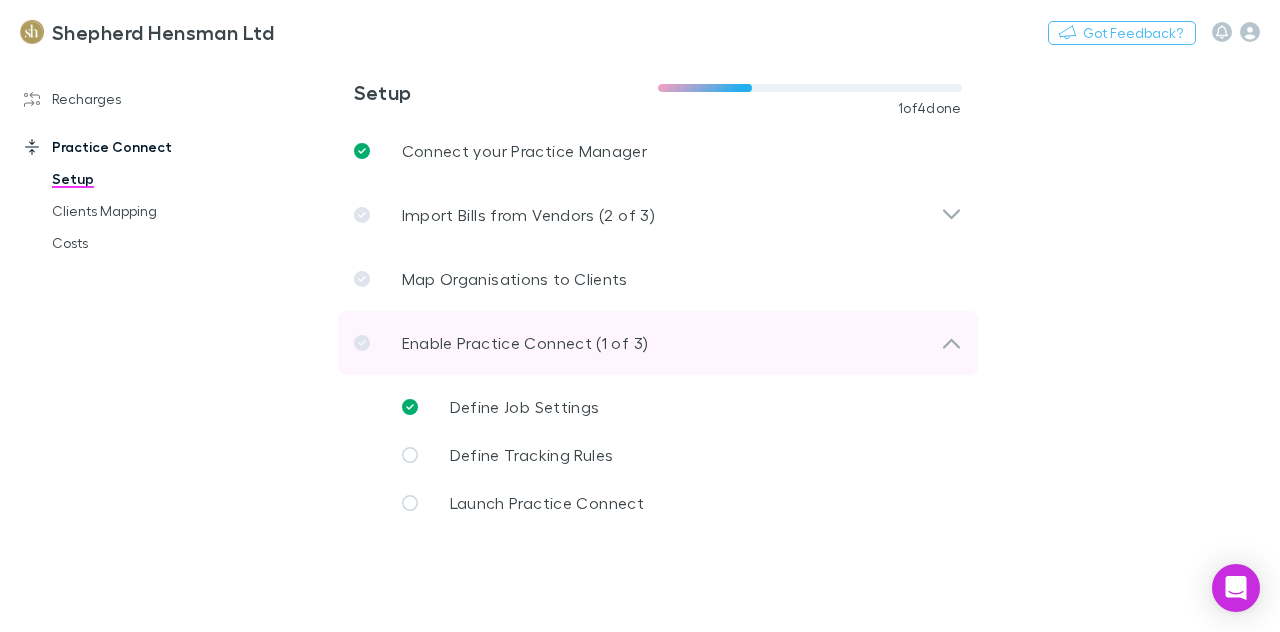click on "Enable Practice Connect    (1 of 3)" at bounding box center [658, 343] 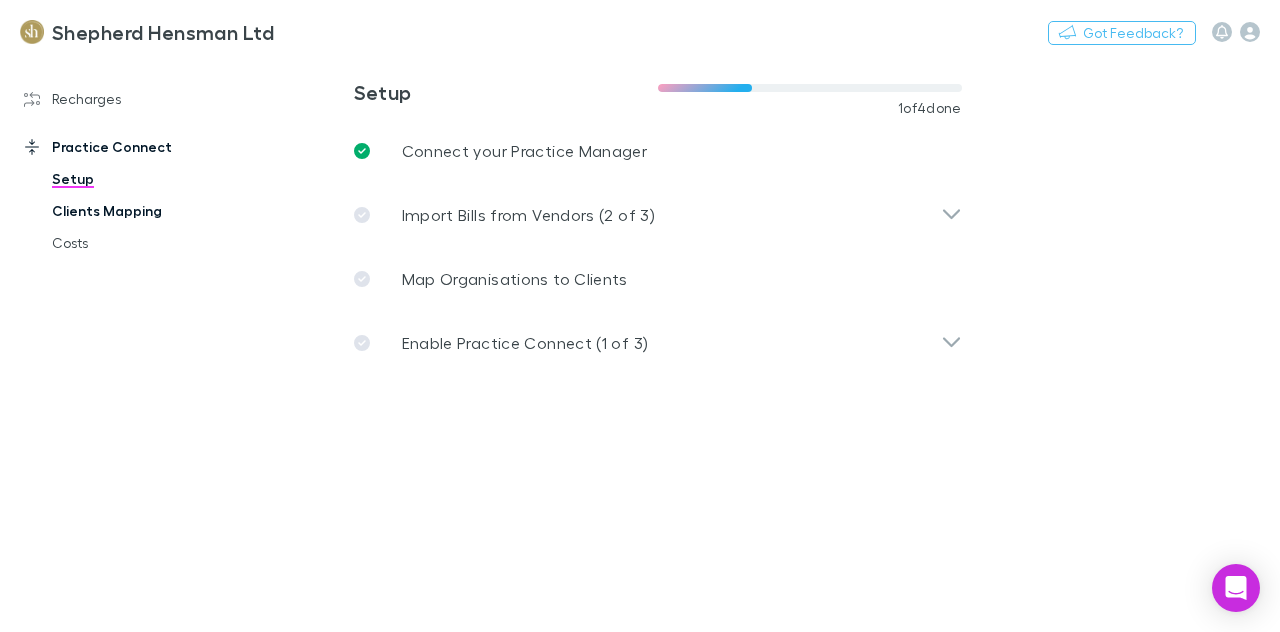 click on "Clients Mapping" at bounding box center [143, 211] 